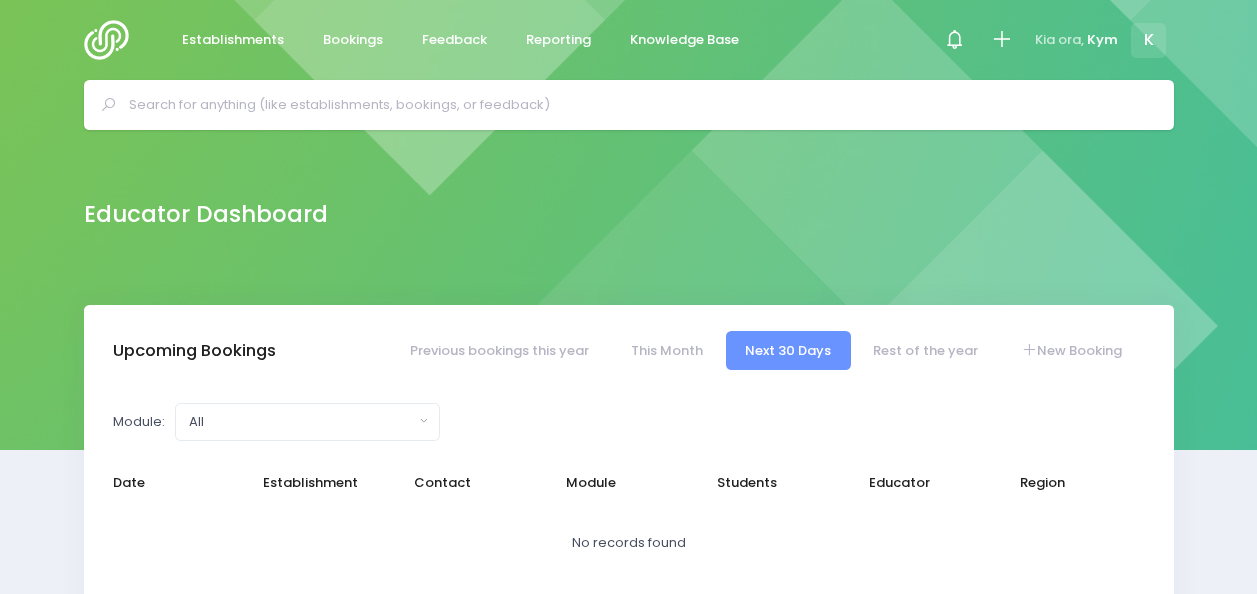 select on "5" 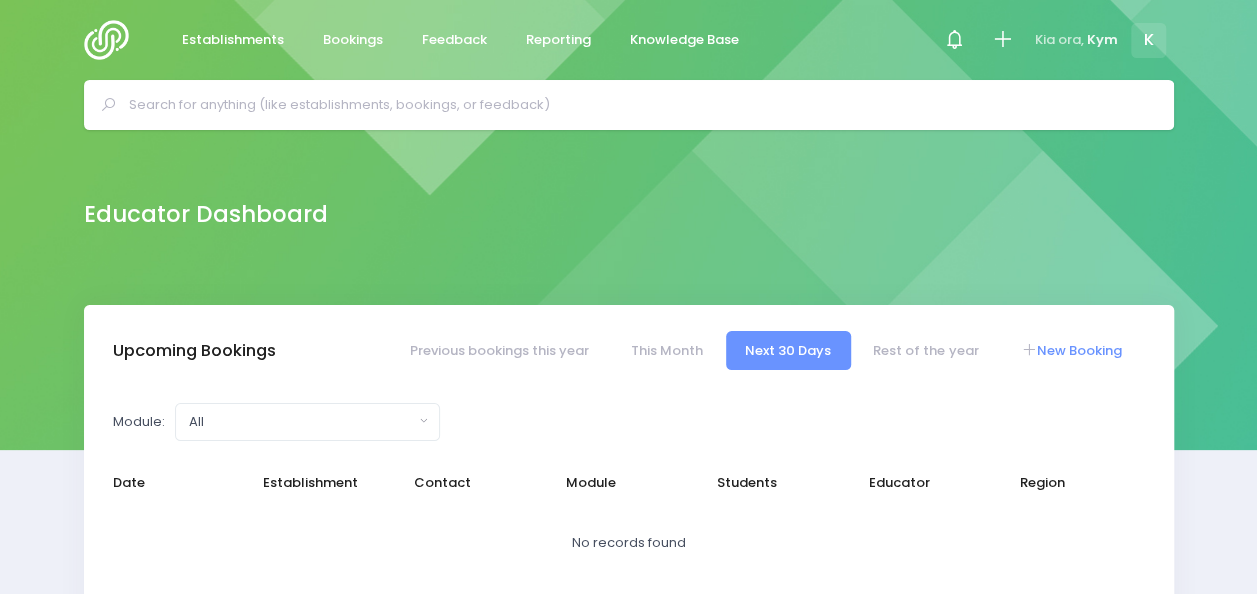 click on "New Booking" at bounding box center (1071, 350) 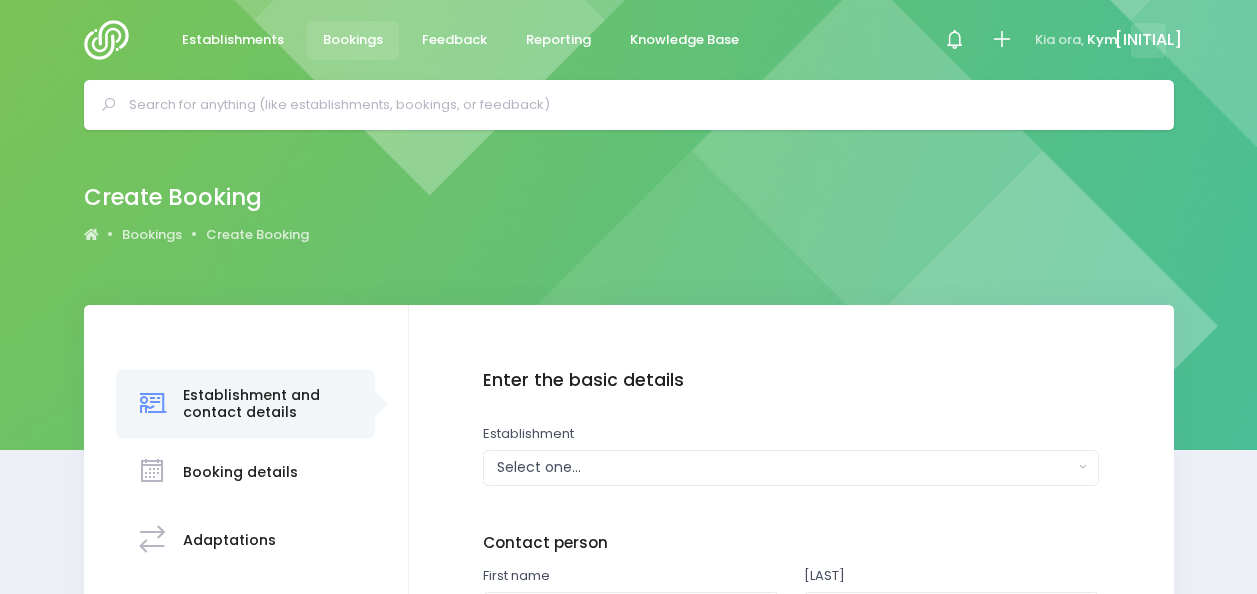 scroll, scrollTop: 0, scrollLeft: 0, axis: both 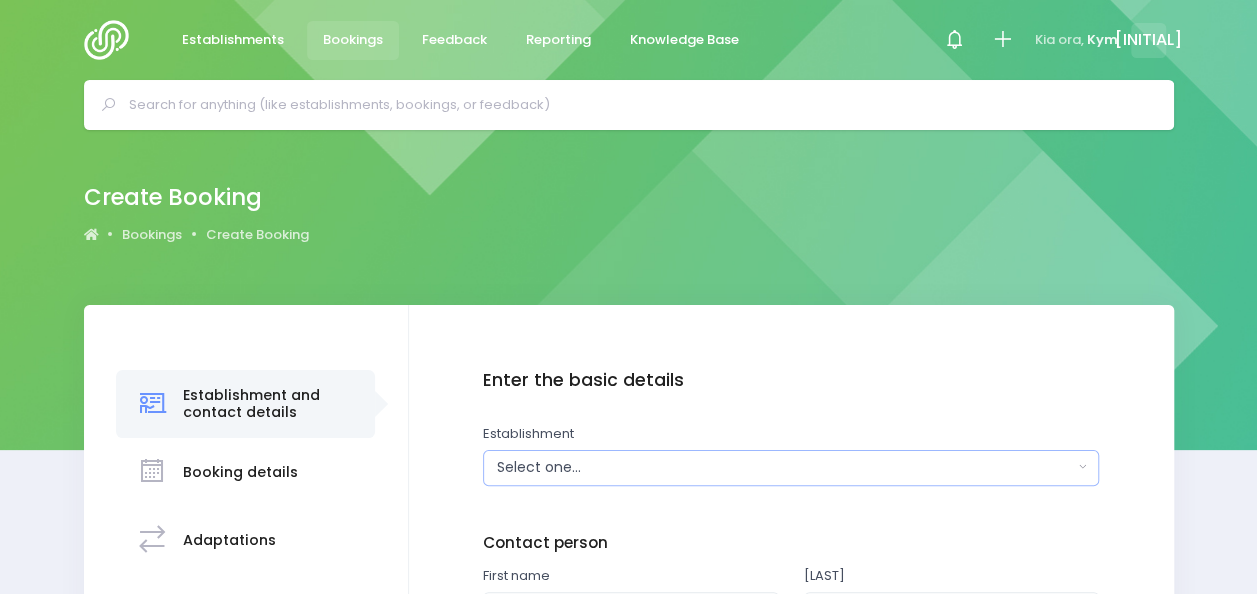 click on "Select one..." at bounding box center (785, 467) 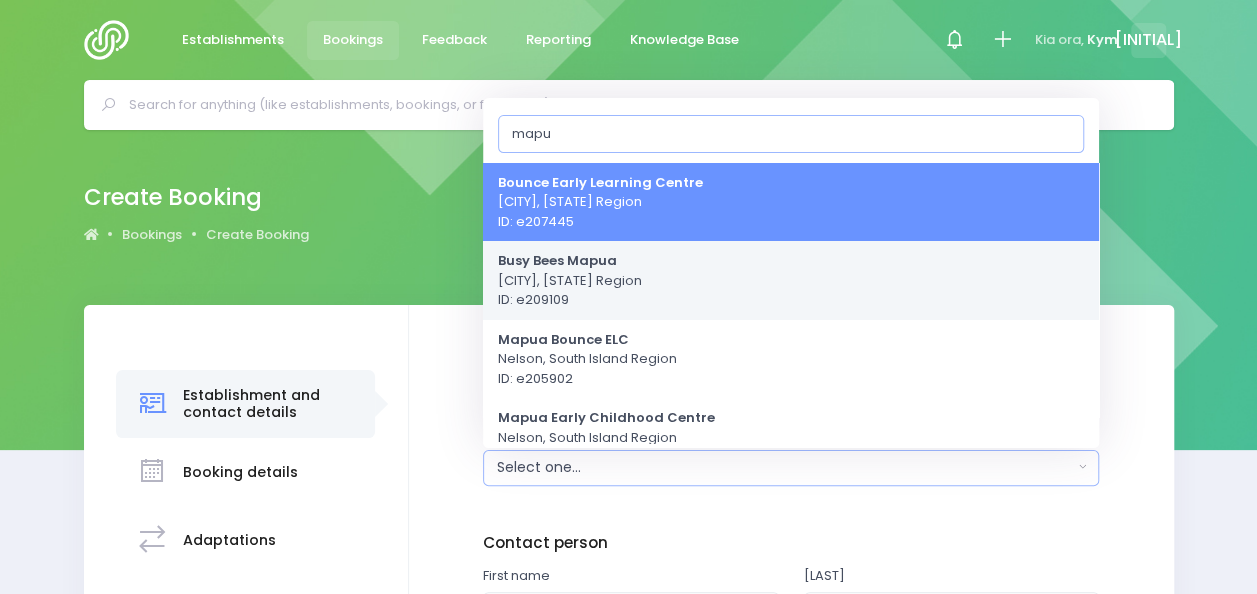 type on "mapu" 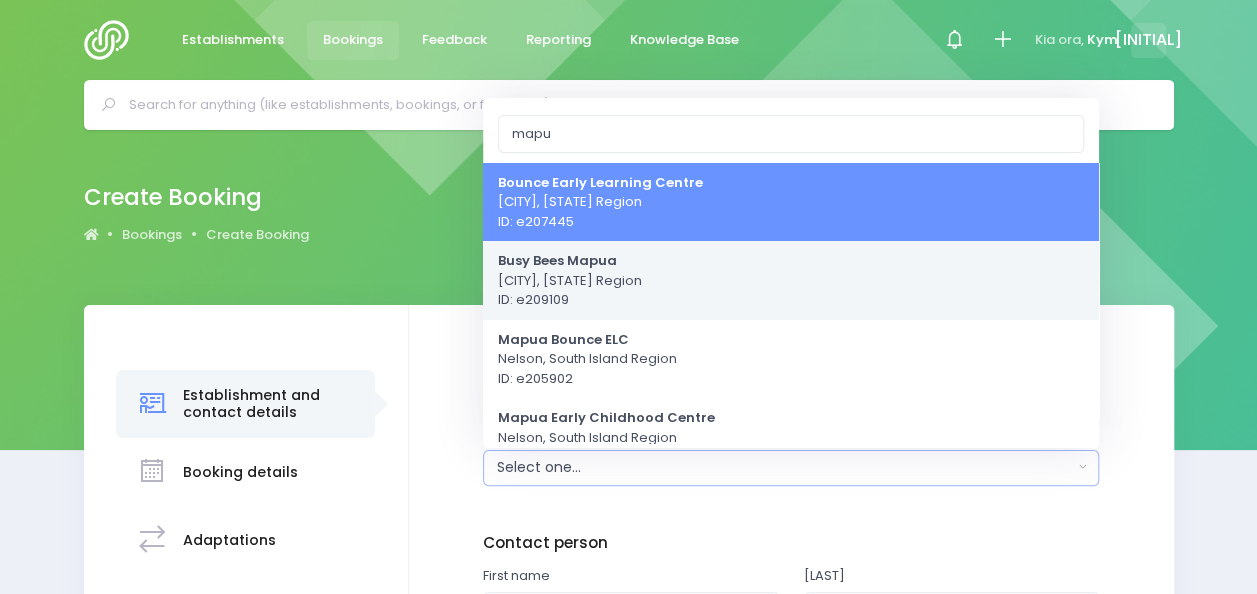 click on "Busy Bees Mapua" at bounding box center (557, 260) 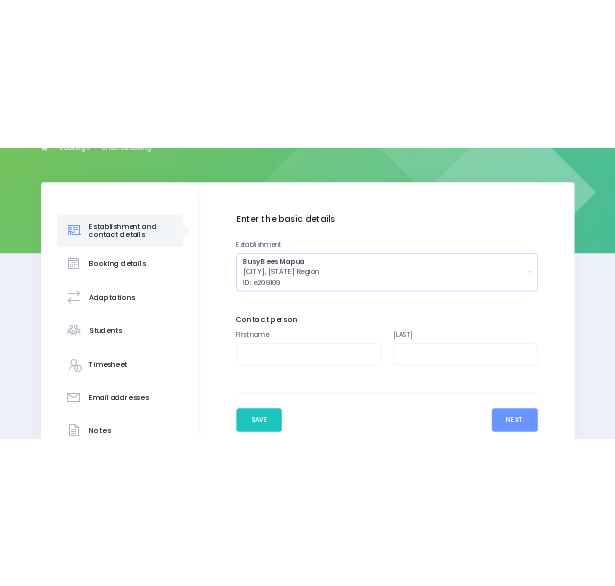scroll, scrollTop: 236, scrollLeft: 0, axis: vertical 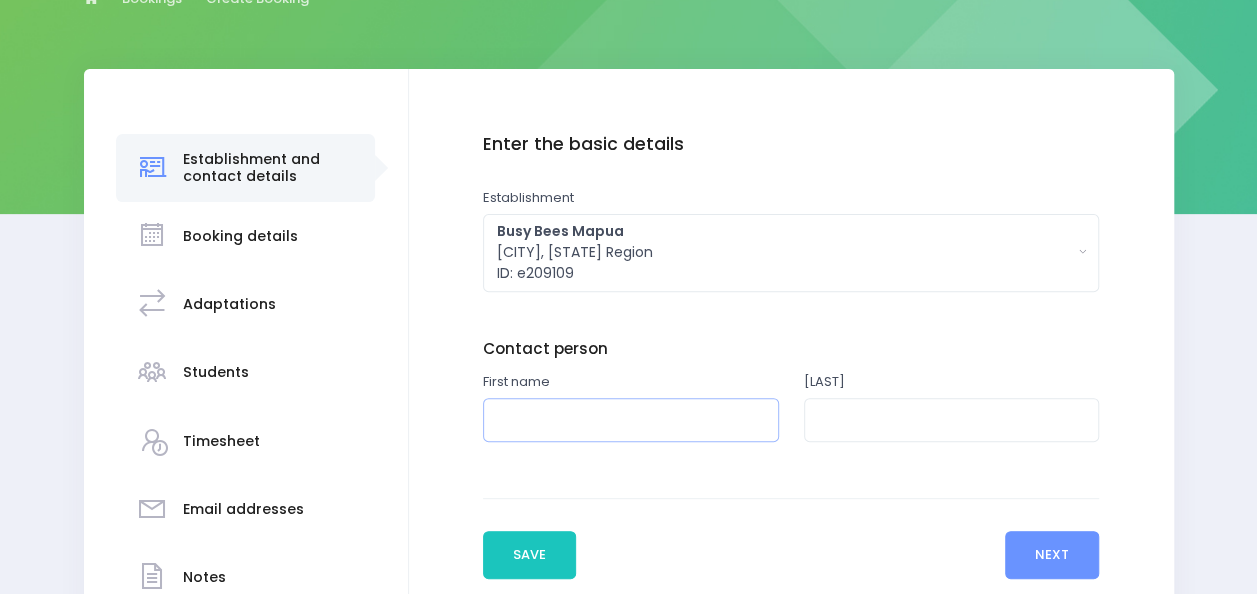 click at bounding box center [631, 420] 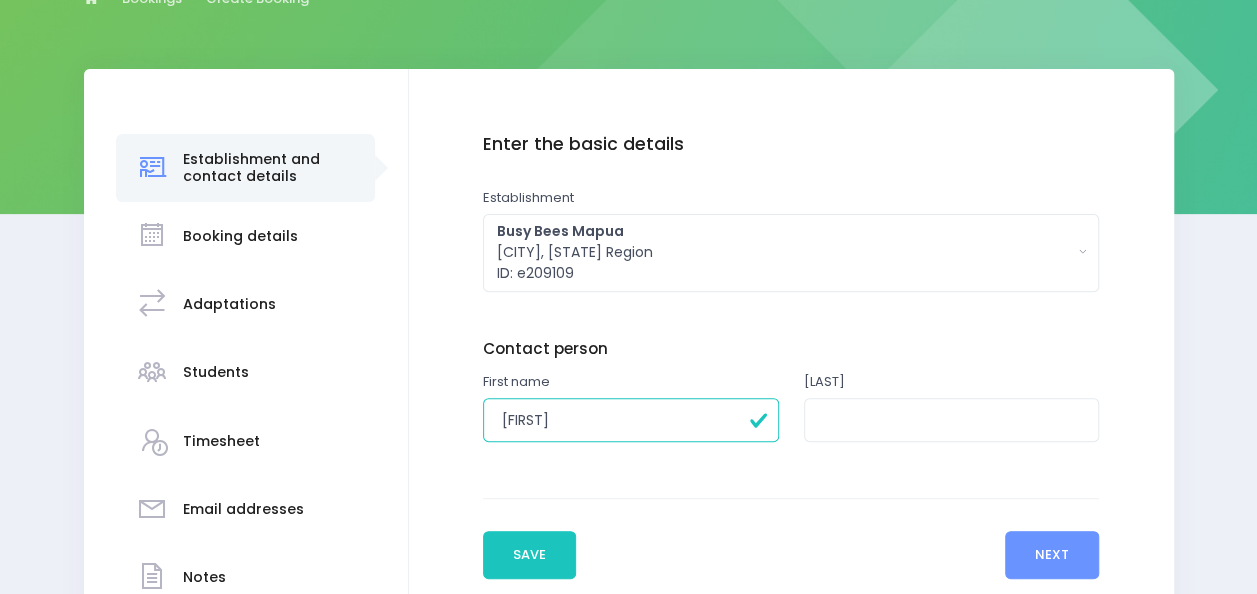type on "Donna" 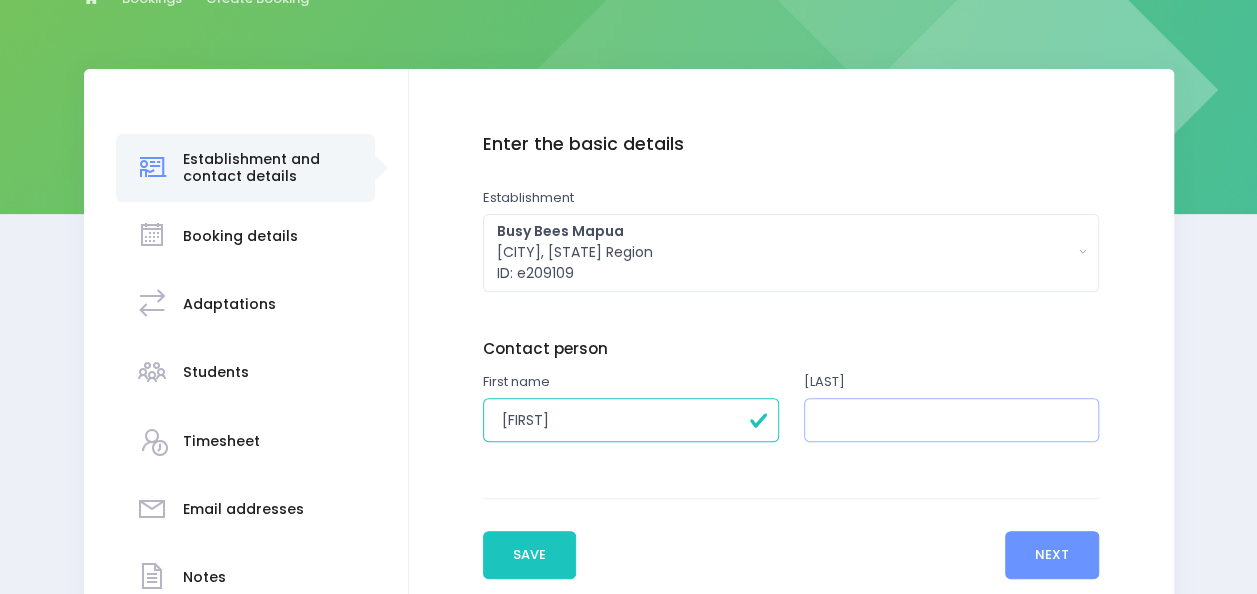 click at bounding box center [952, 420] 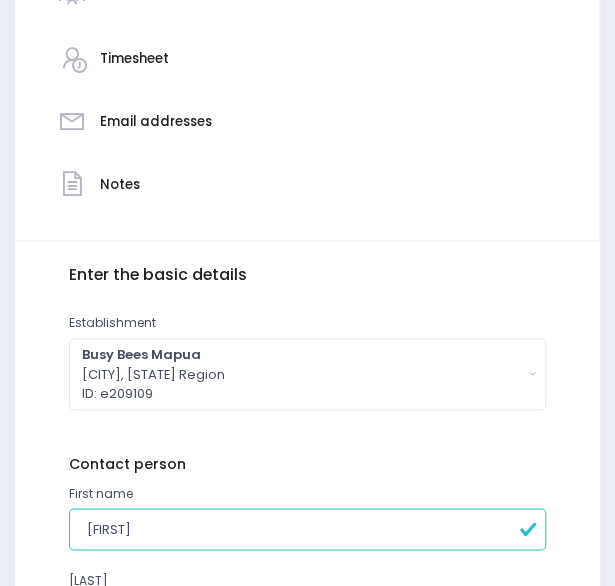 scroll, scrollTop: 746, scrollLeft: 0, axis: vertical 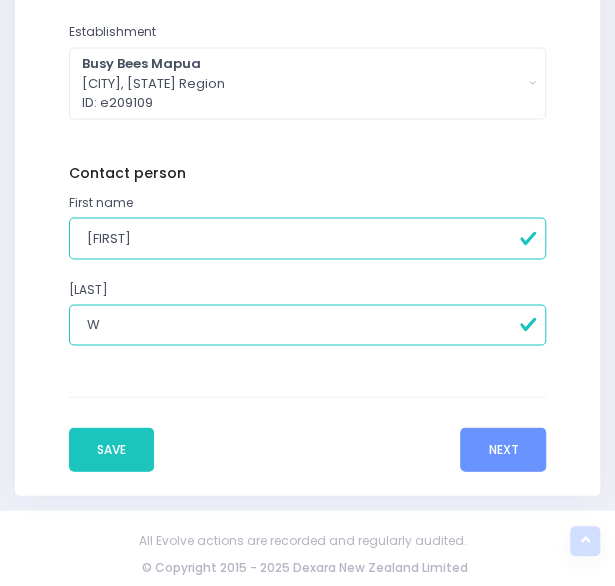 click on "W" at bounding box center (308, 324) 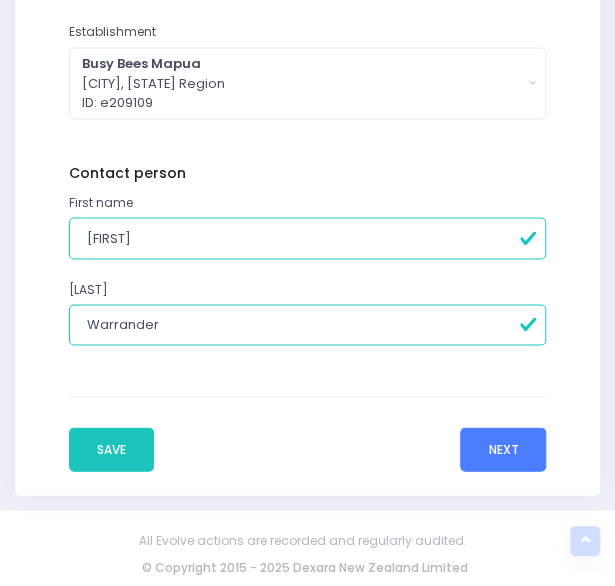 type on "Warrander" 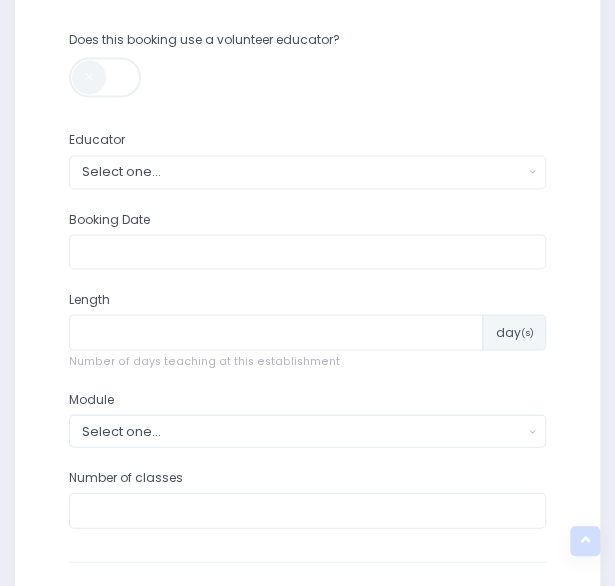 scroll, scrollTop: 721, scrollLeft: 0, axis: vertical 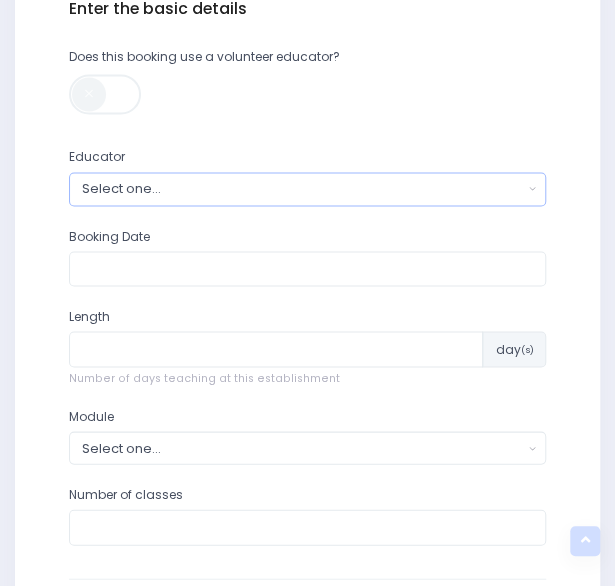 click on "Select one..." at bounding box center (308, 188) 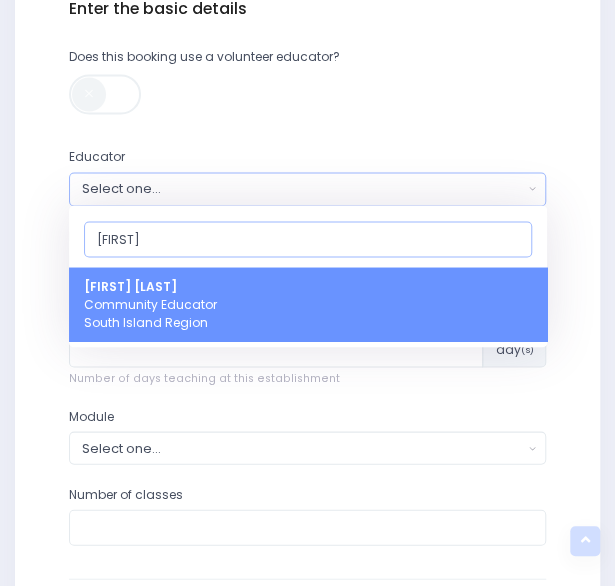 type on "kym" 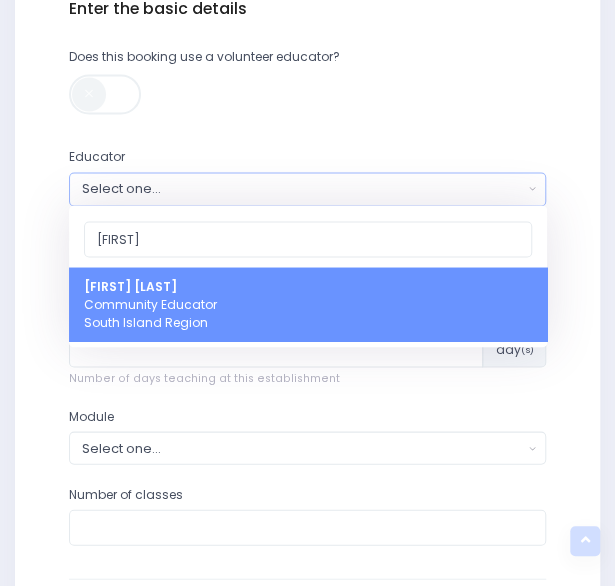 click on "Kym Inwood Community Educator South Island Region" at bounding box center [308, 304] 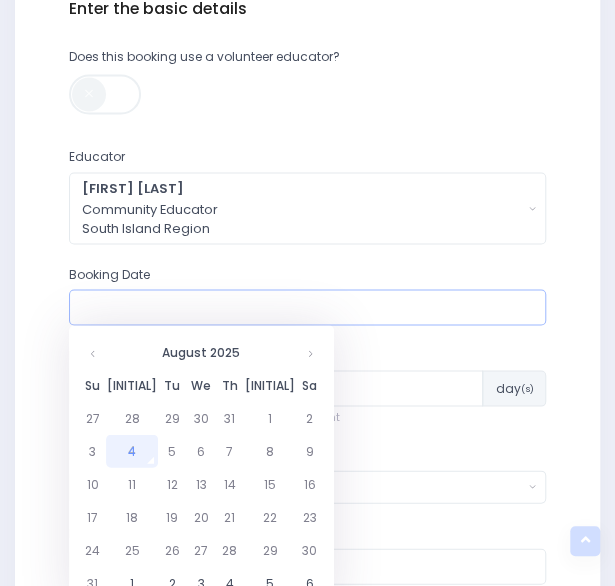 click at bounding box center (308, 307) 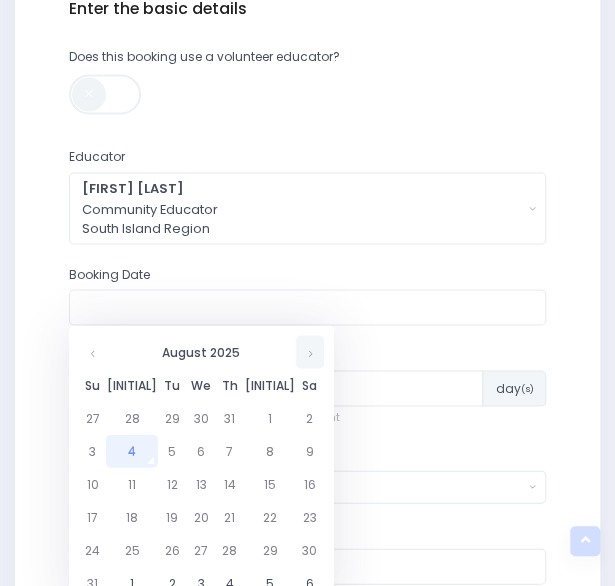 click at bounding box center (310, 351) 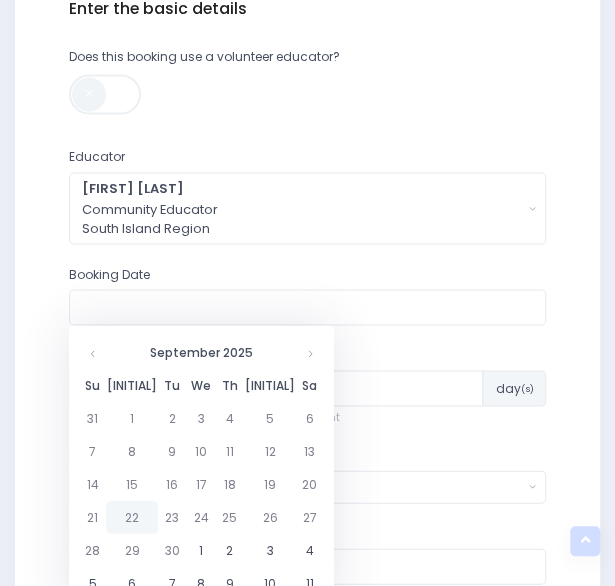 click on "22" at bounding box center [132, 516] 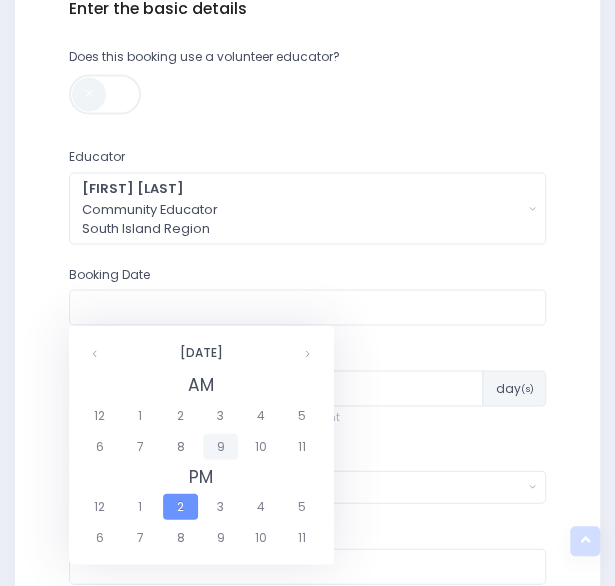 click on "9" at bounding box center (220, 446) 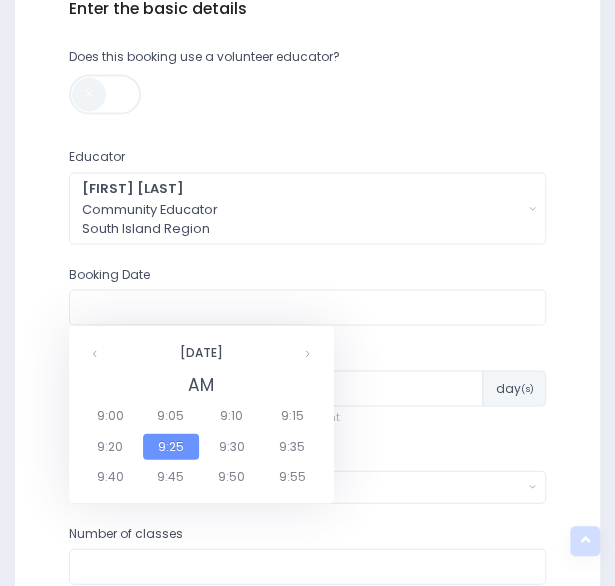 click on "9:30" at bounding box center [231, 446] 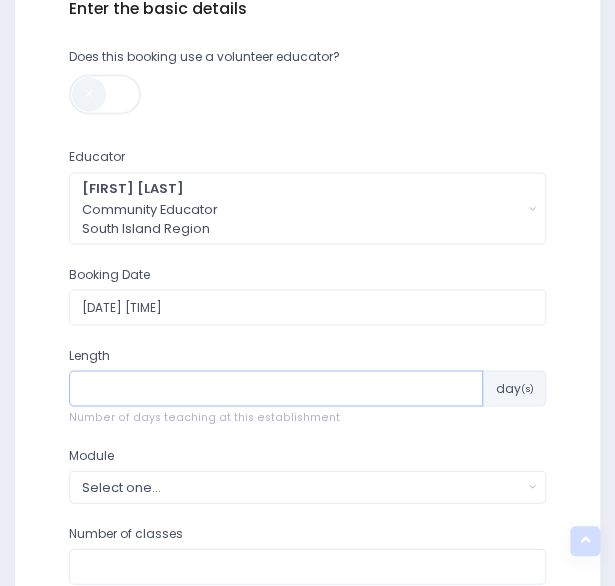 click at bounding box center [276, 388] 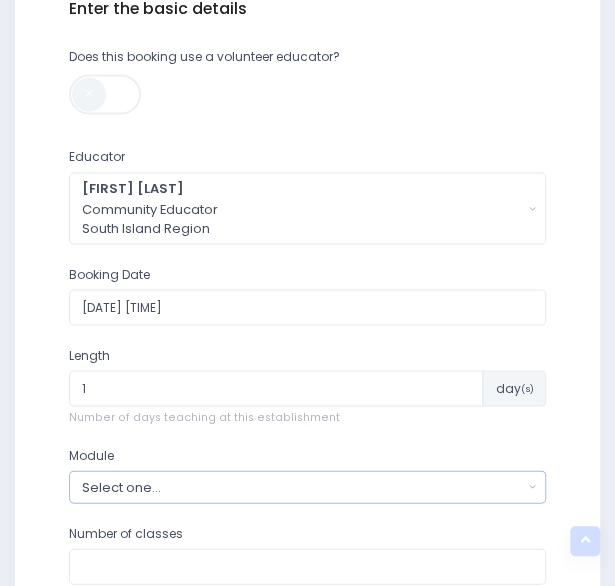 type 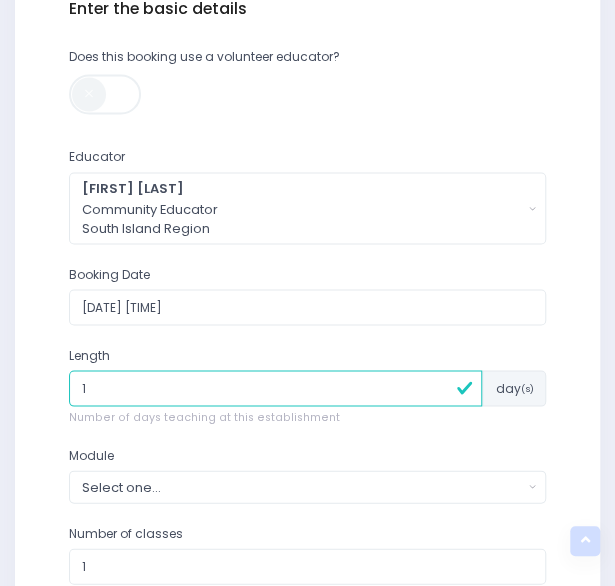 click on "Select one..." at bounding box center (302, 486) 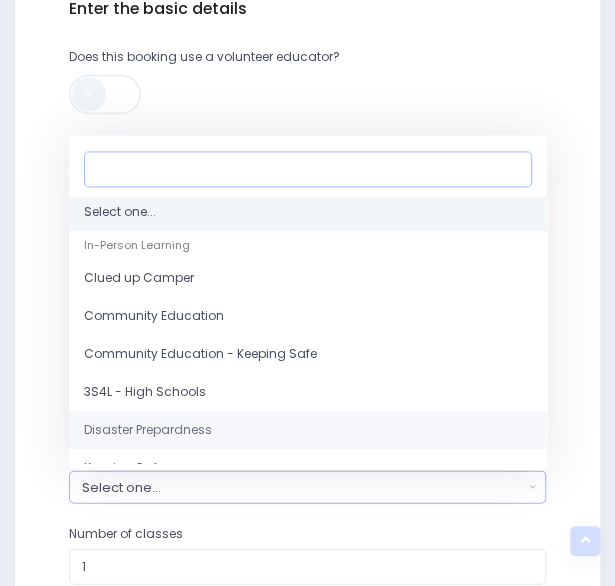 scroll, scrollTop: 0, scrollLeft: 0, axis: both 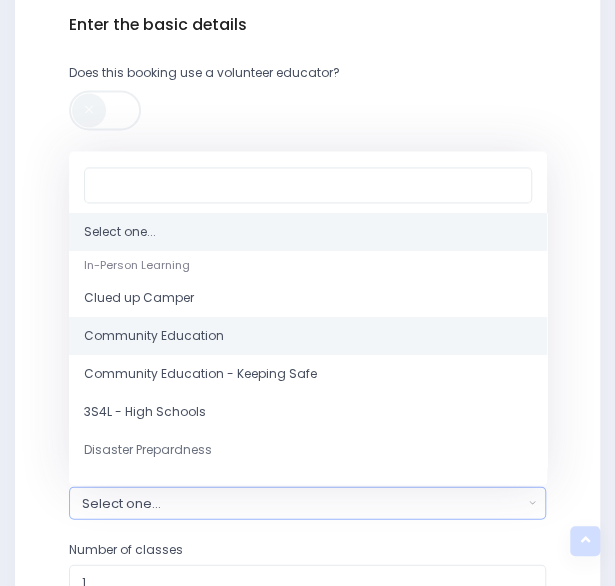 click on "Community Education" at bounding box center [154, 336] 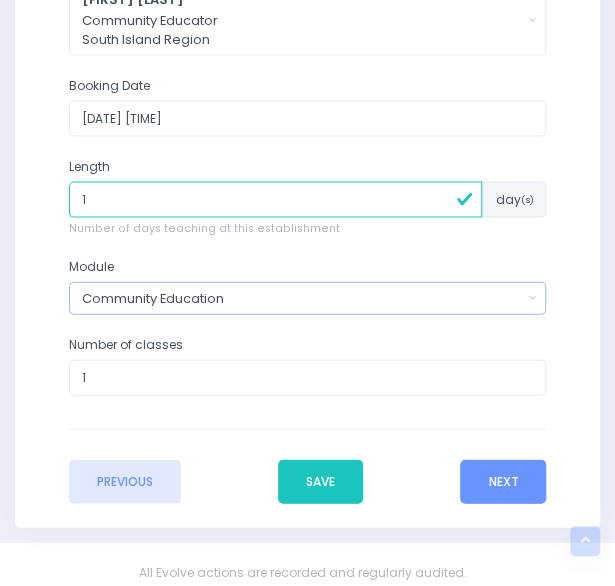 scroll, scrollTop: 911, scrollLeft: 0, axis: vertical 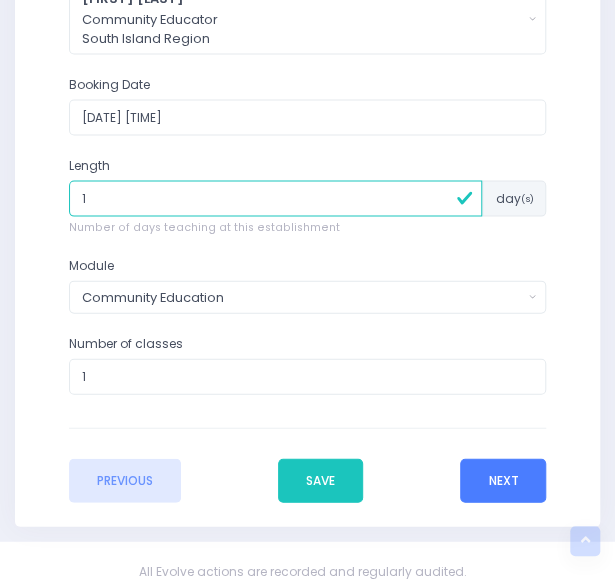 click on "Next" at bounding box center (503, 480) 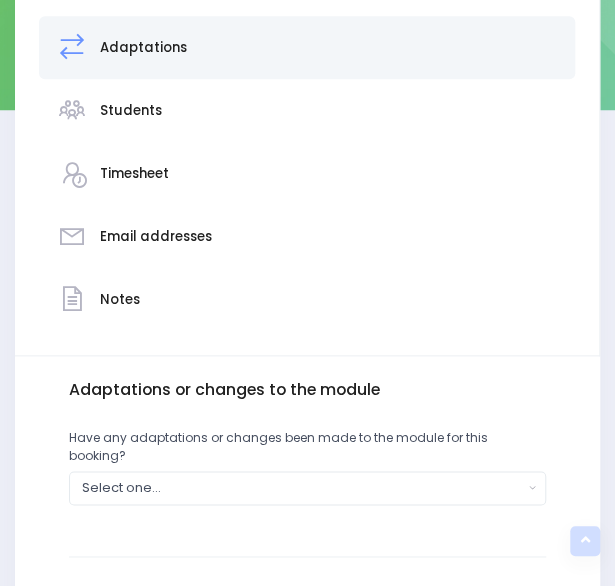 scroll, scrollTop: 482, scrollLeft: 0, axis: vertical 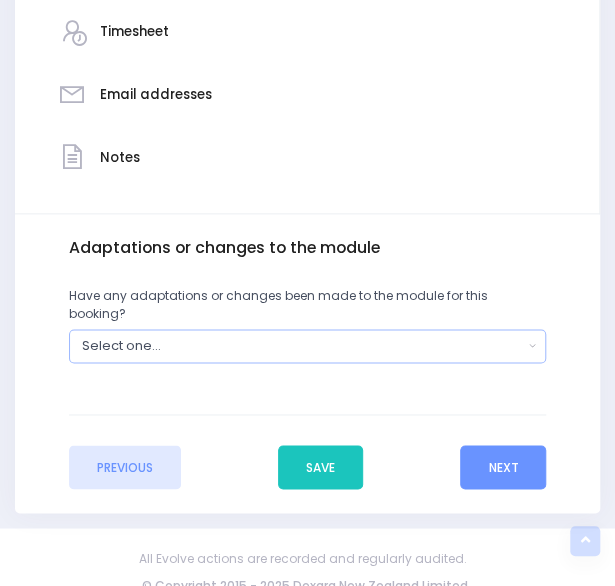 click on "Select one..." at bounding box center (308, 345) 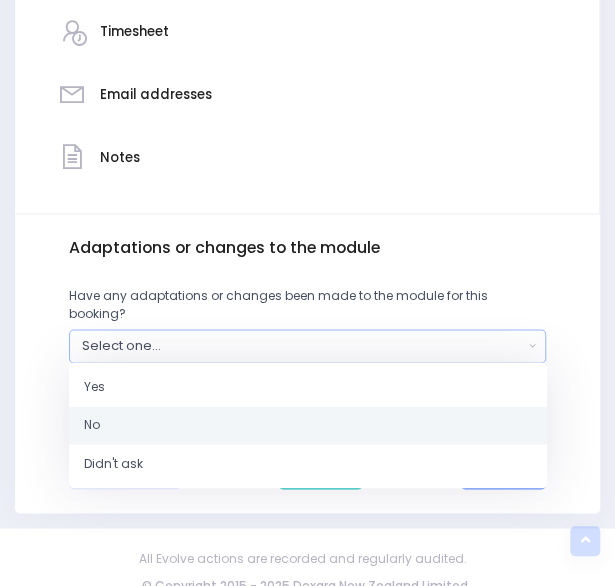 click on "No" at bounding box center (308, 425) 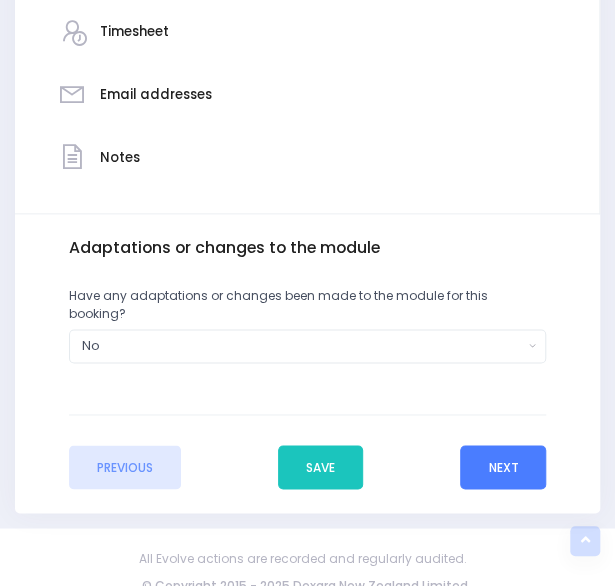 click on "Next" at bounding box center (503, 467) 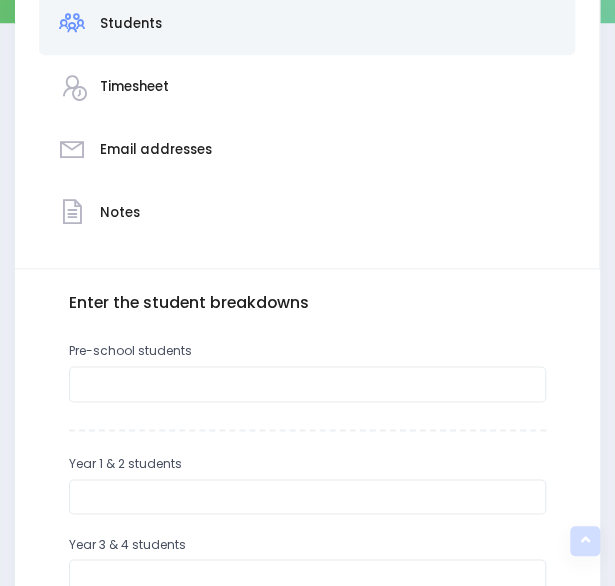scroll, scrollTop: 428, scrollLeft: 0, axis: vertical 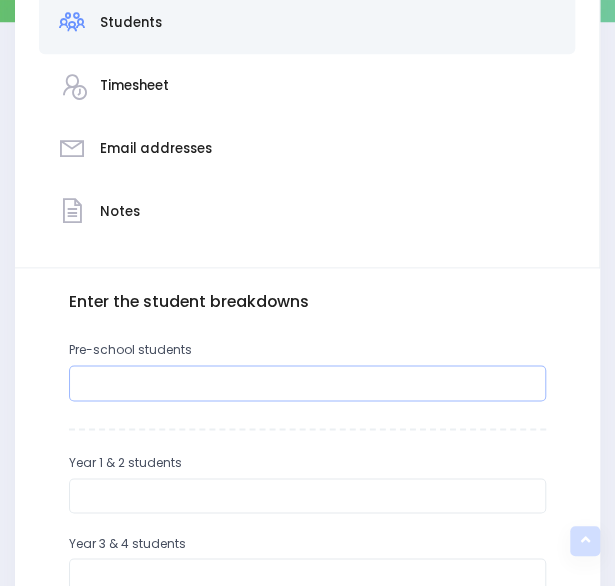 click at bounding box center (308, 383) 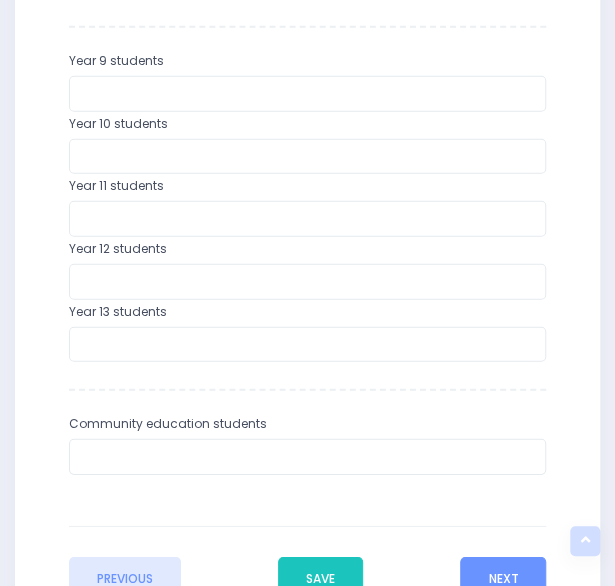scroll, scrollTop: 1167, scrollLeft: 0, axis: vertical 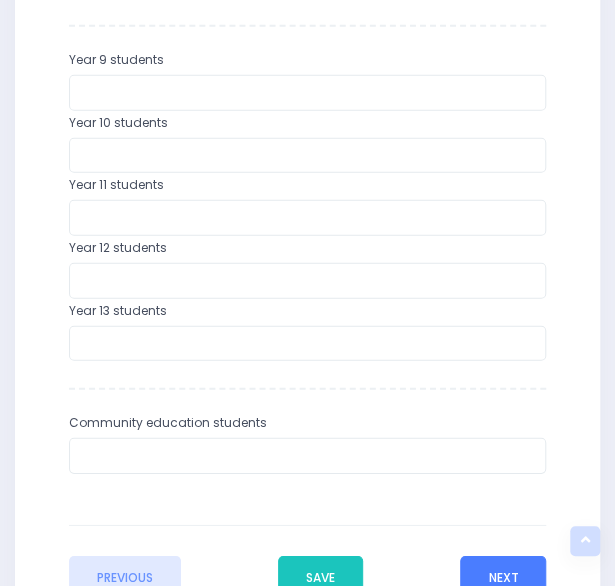 type on "25" 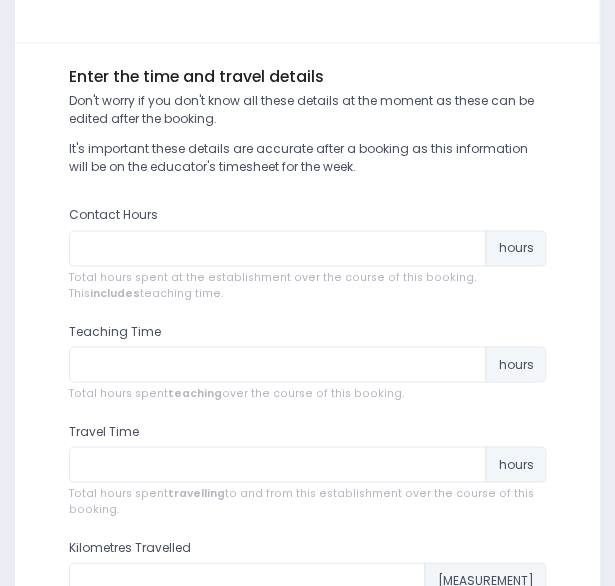 scroll, scrollTop: 654, scrollLeft: 0, axis: vertical 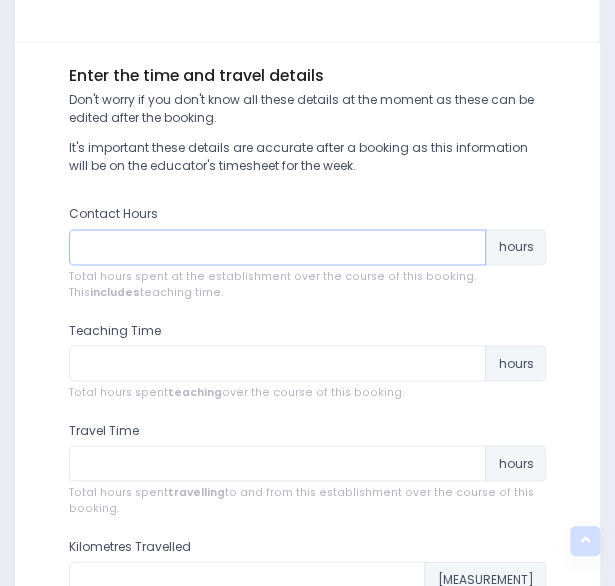 click at bounding box center (278, 247) 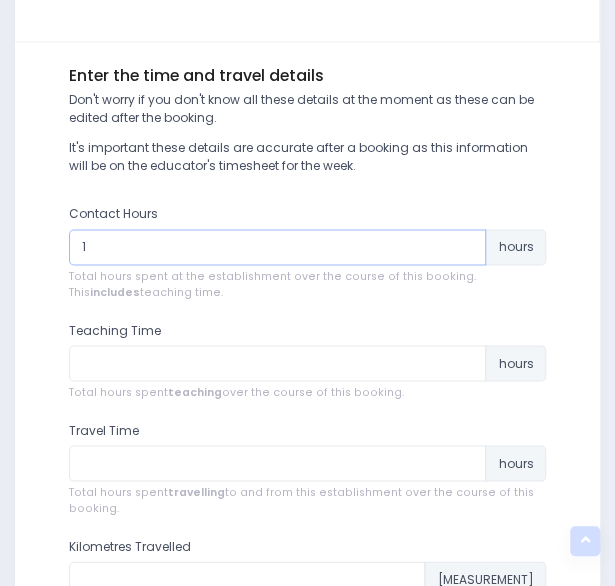 type on "1" 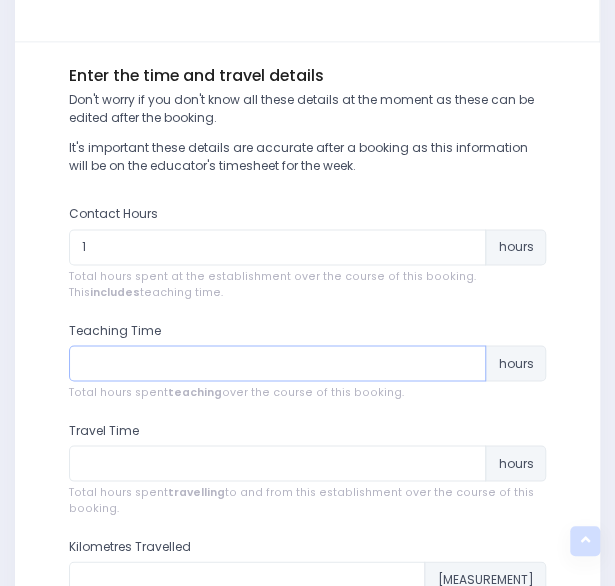 click at bounding box center (278, 363) 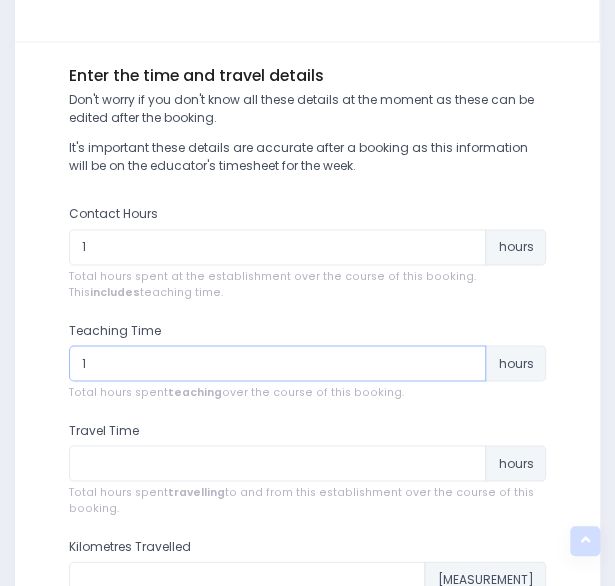type on "1" 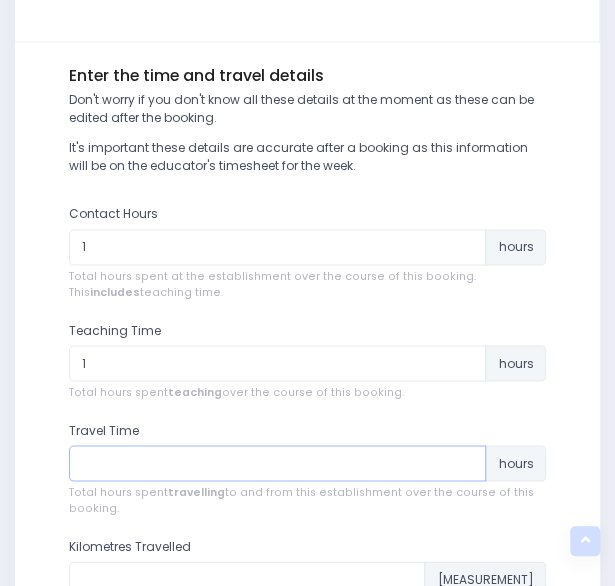 click at bounding box center [278, 463] 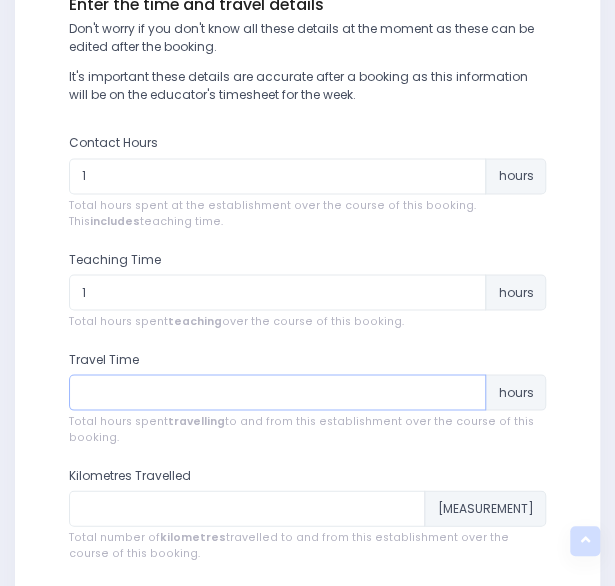 scroll, scrollTop: 726, scrollLeft: 0, axis: vertical 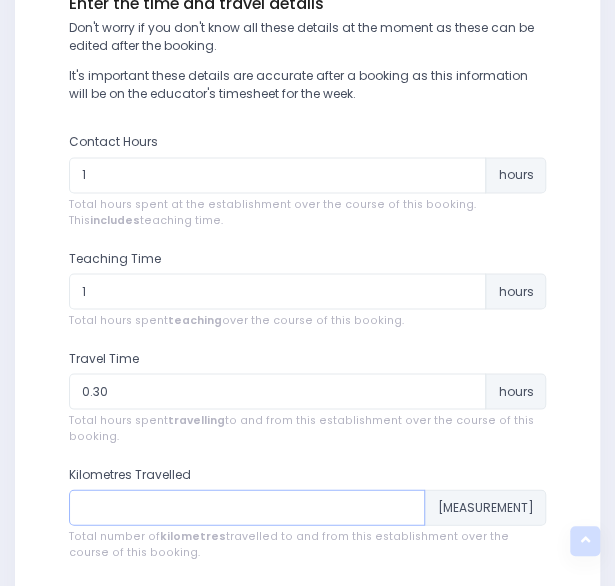 click at bounding box center (247, 507) 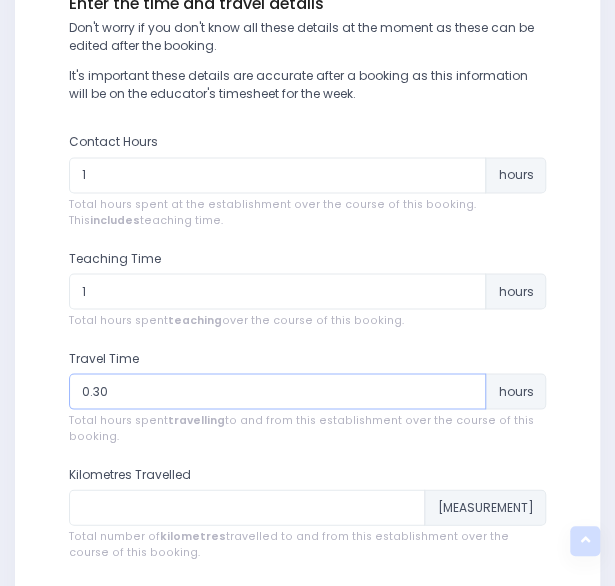 click on "0.30" at bounding box center (278, 391) 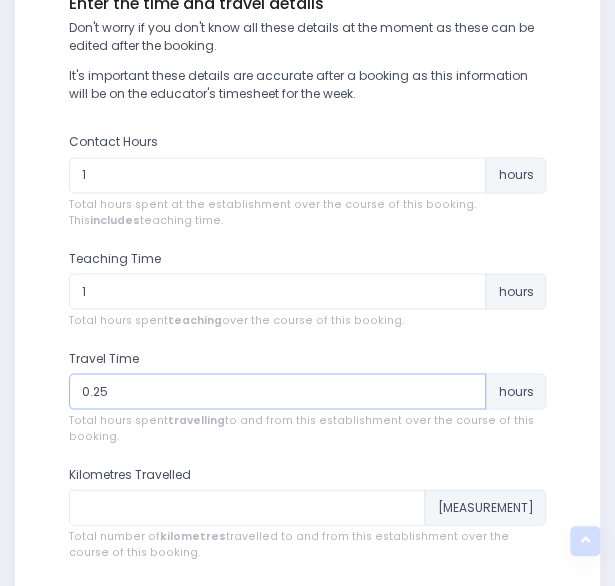 type on "0.25" 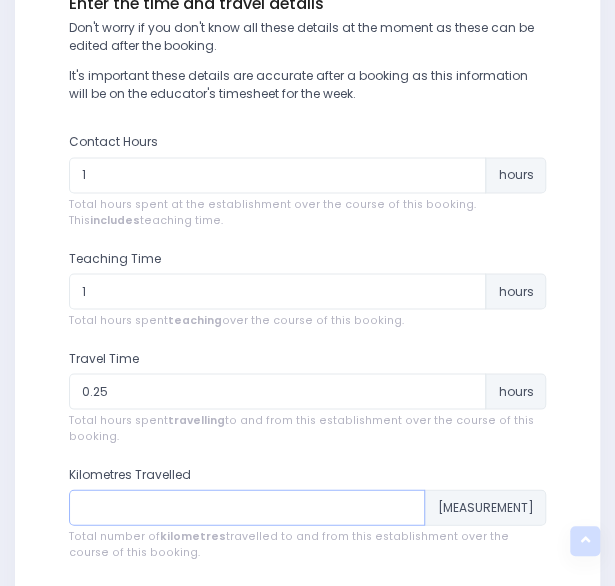 click at bounding box center [247, 507] 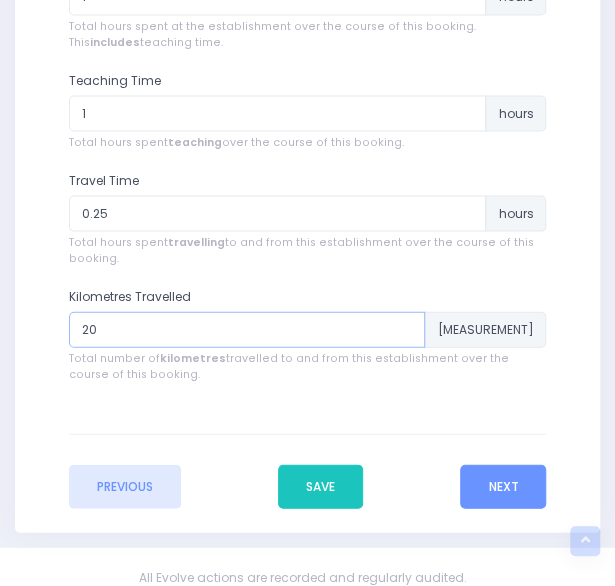 scroll, scrollTop: 942, scrollLeft: 0, axis: vertical 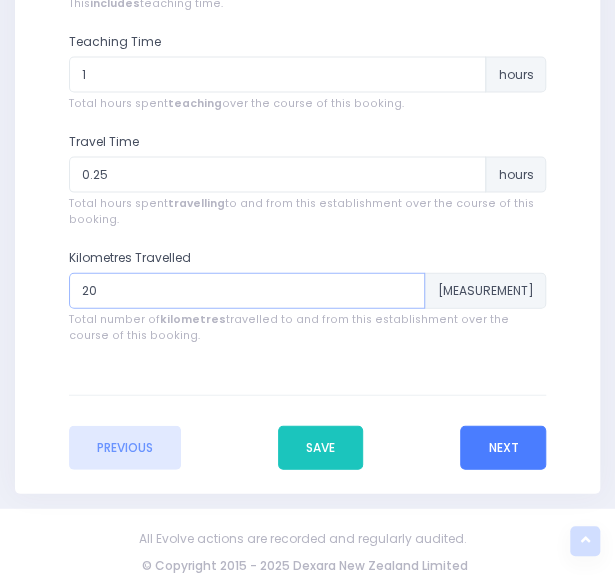 type on "20" 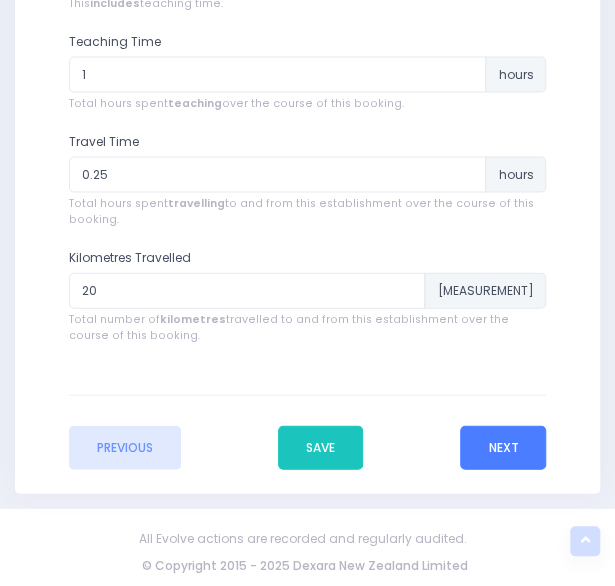 click on "Next" at bounding box center (503, 448) 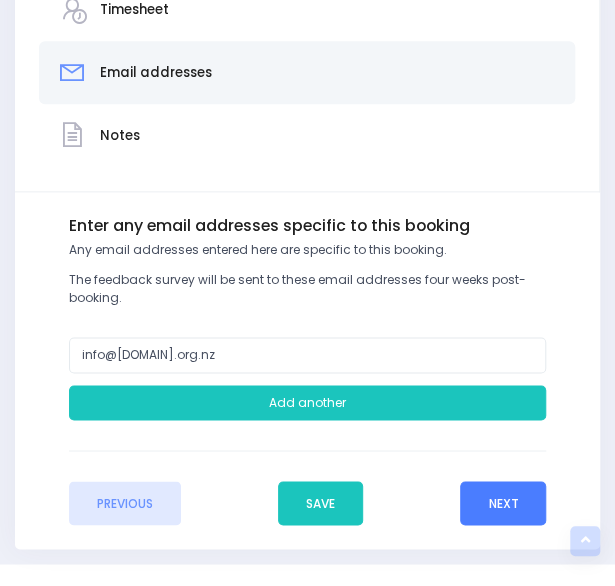 scroll, scrollTop: 558, scrollLeft: 0, axis: vertical 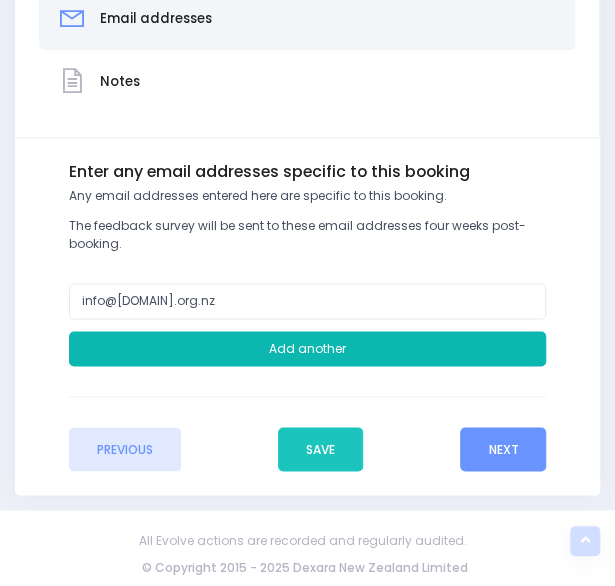 click on "Add another" at bounding box center (308, 349) 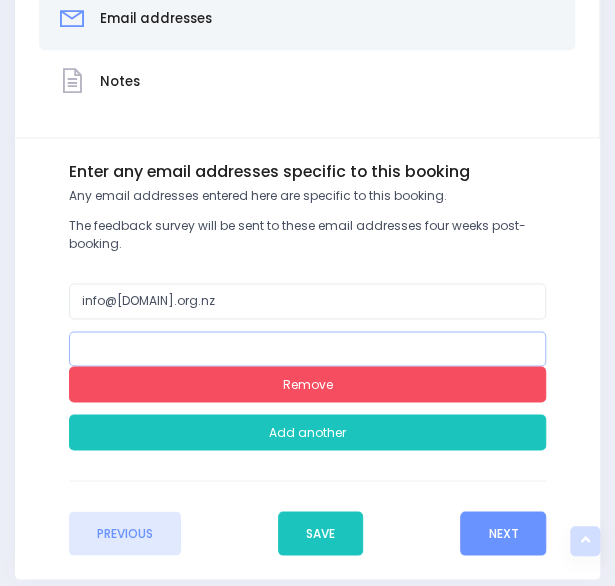 click at bounding box center [308, 349] 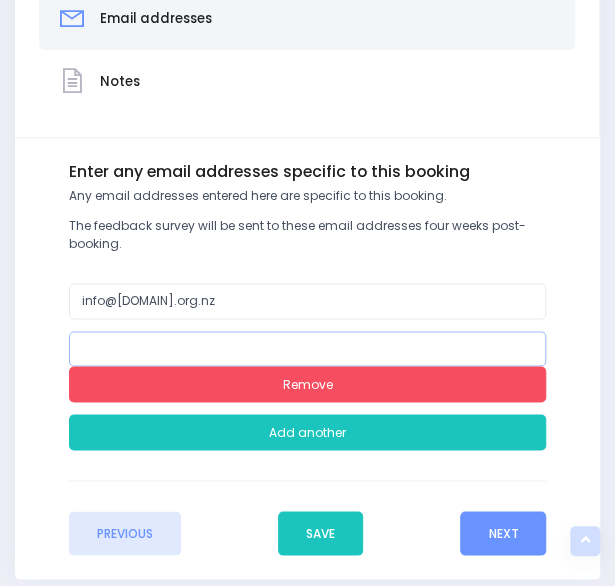 paste on "robdondon200@gmail.com" 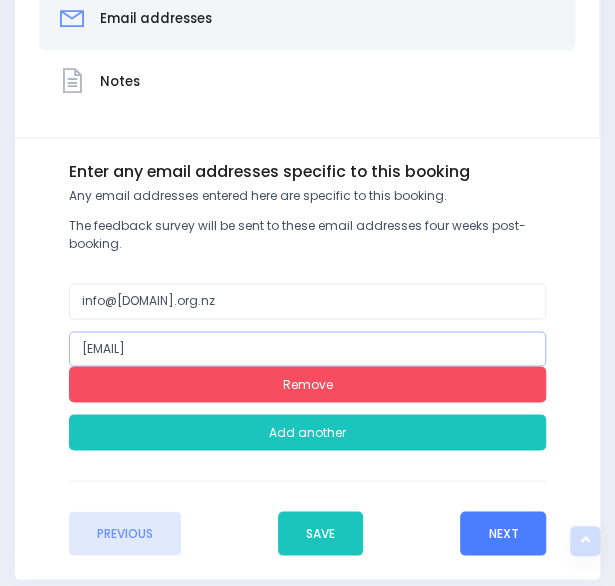 type on "robdondon200@gmail.com" 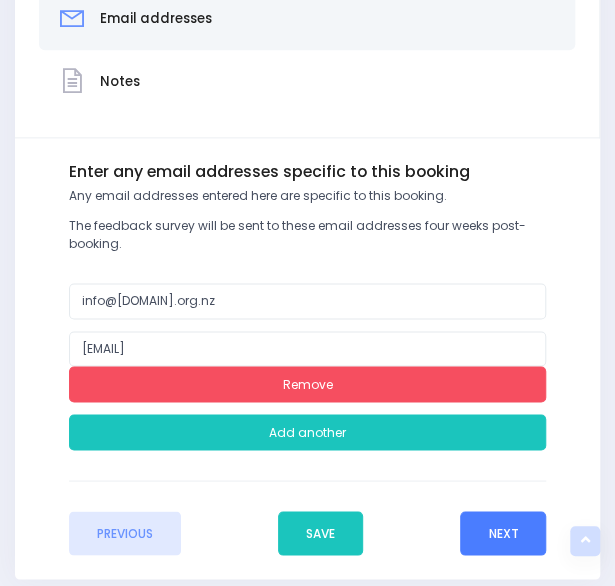 click on "Next" at bounding box center (503, 533) 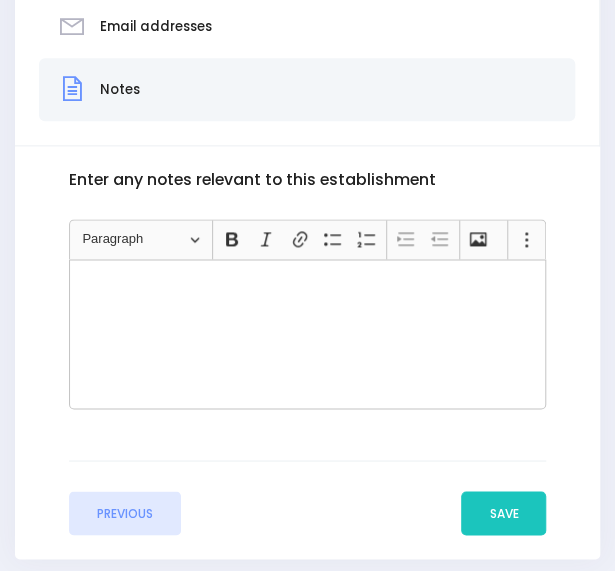 scroll, scrollTop: 552, scrollLeft: 0, axis: vertical 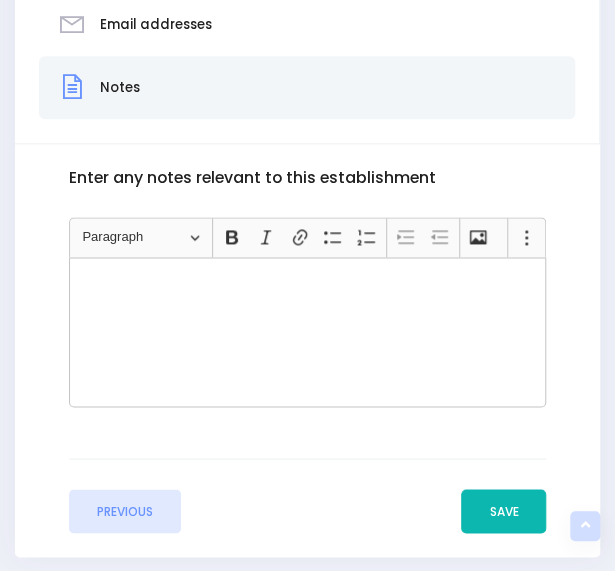 click on "Save" at bounding box center [503, 511] 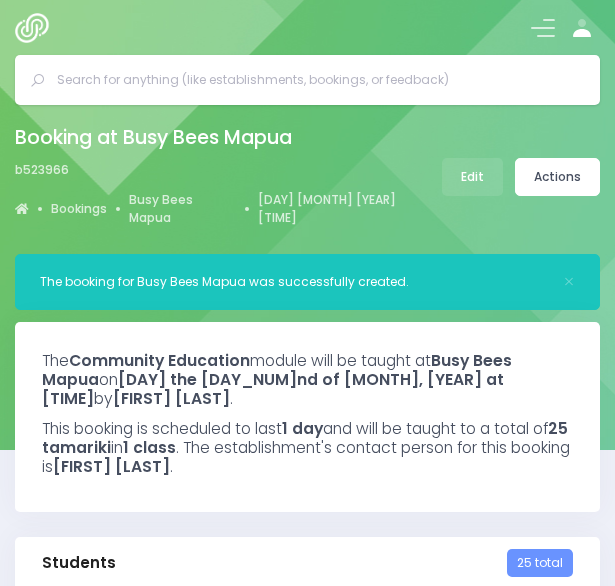 select on "5" 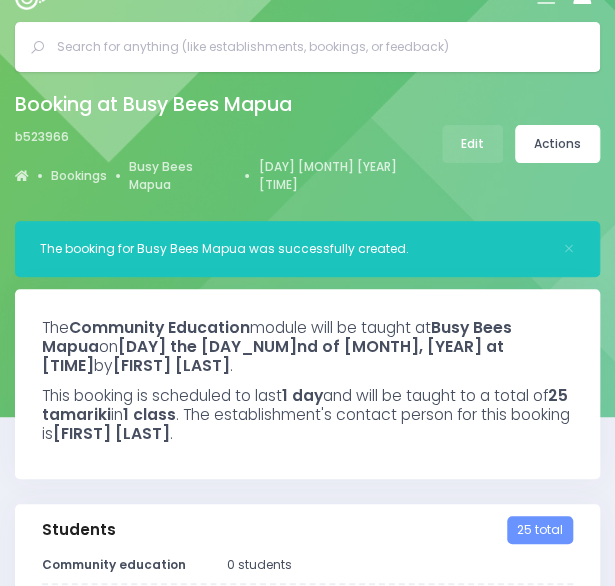 scroll, scrollTop: 0, scrollLeft: 0, axis: both 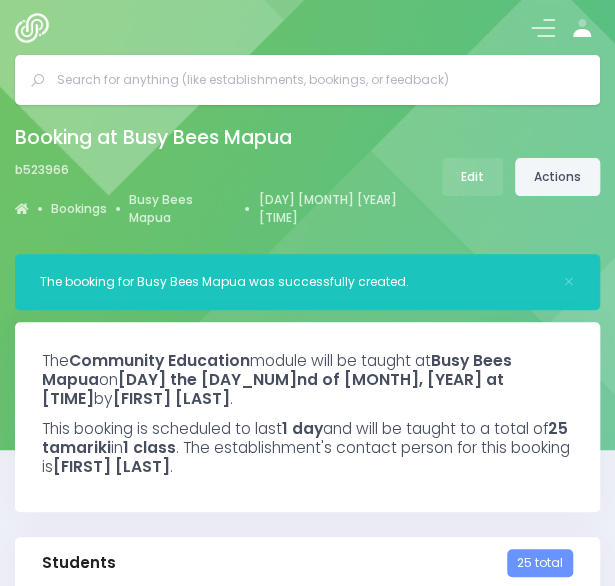 click on "Actions" at bounding box center [557, 177] 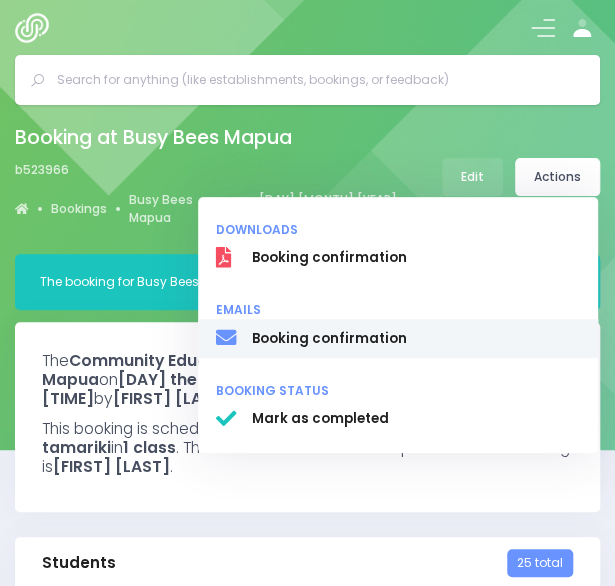 click on "Booking confirmation" at bounding box center (416, 339) 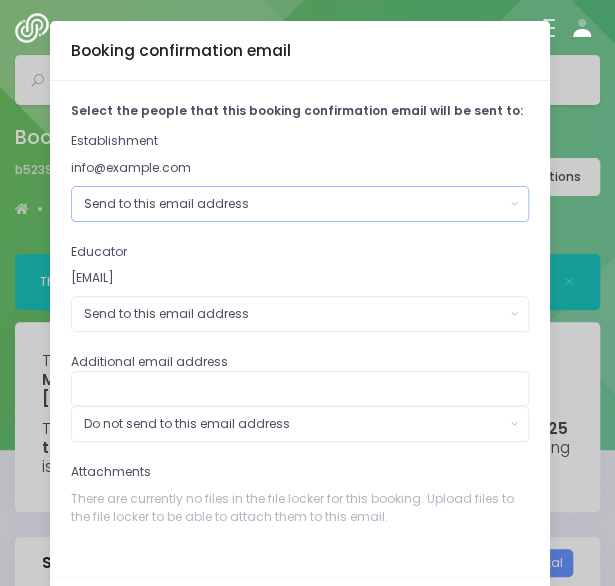click on "Send to this email address" at bounding box center (300, 204) 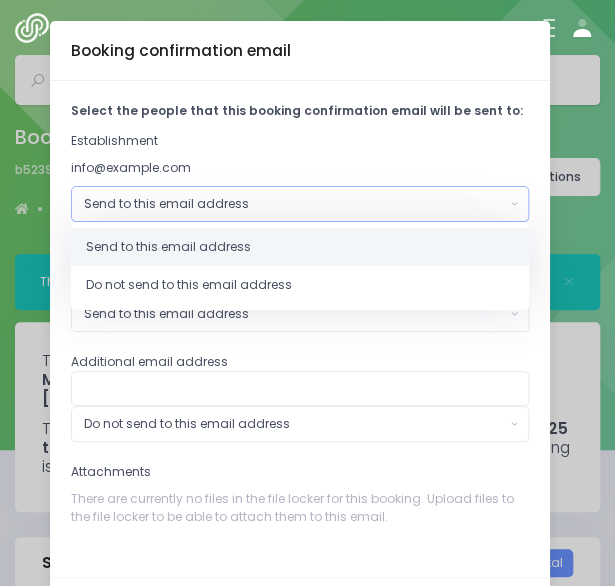 click on "Send to this email address" at bounding box center (300, 204) 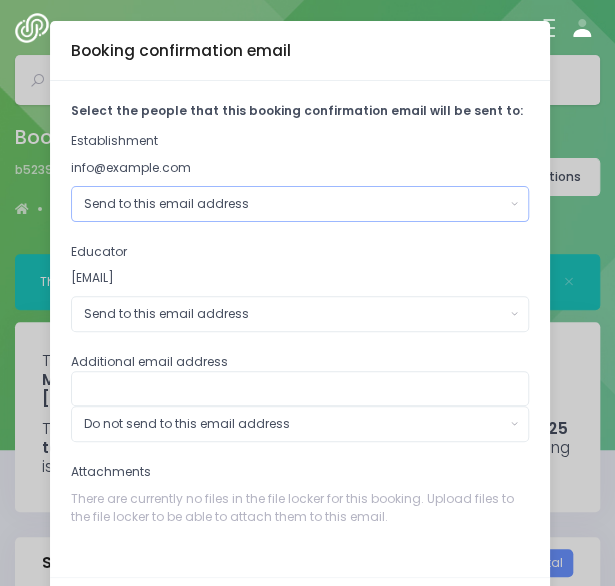 scroll, scrollTop: 84, scrollLeft: 0, axis: vertical 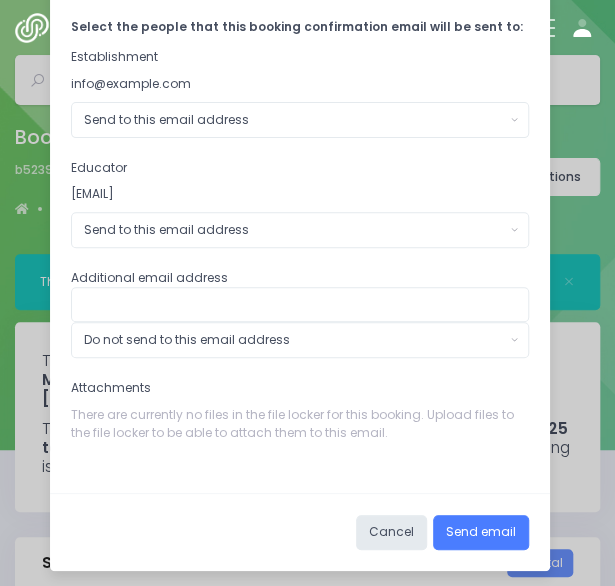 click on "Send email" at bounding box center (481, 533) 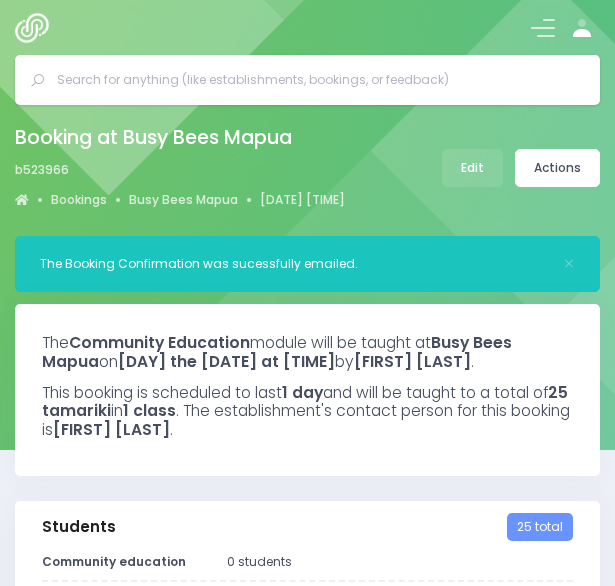 select on "5" 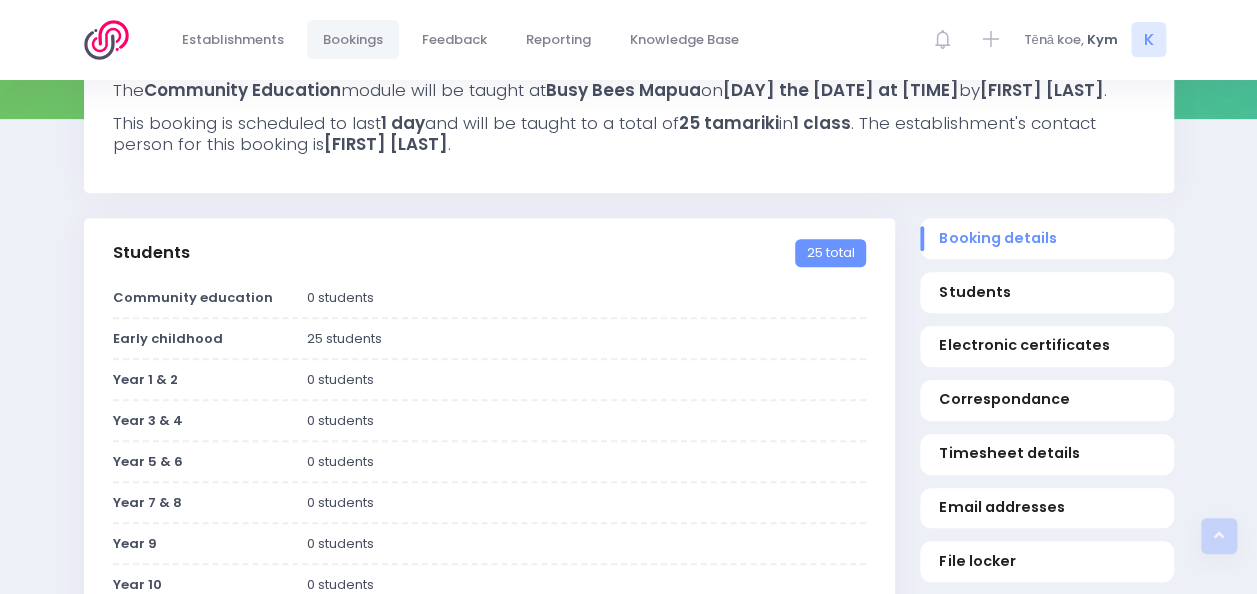 scroll, scrollTop: 0, scrollLeft: 0, axis: both 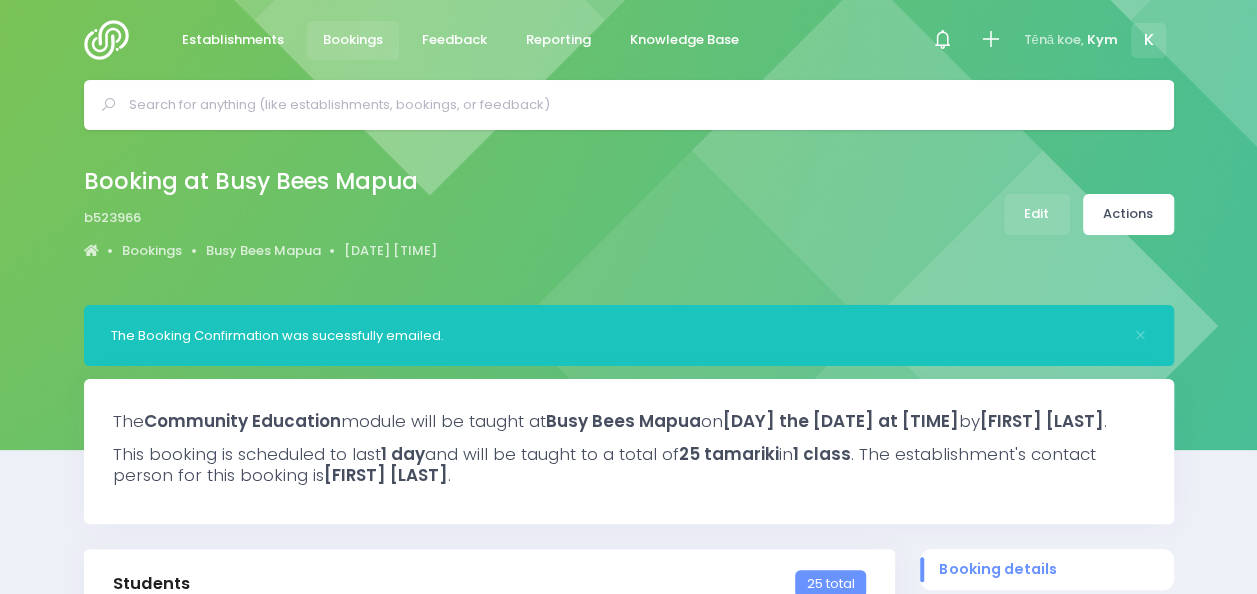 click at bounding box center (112, 40) 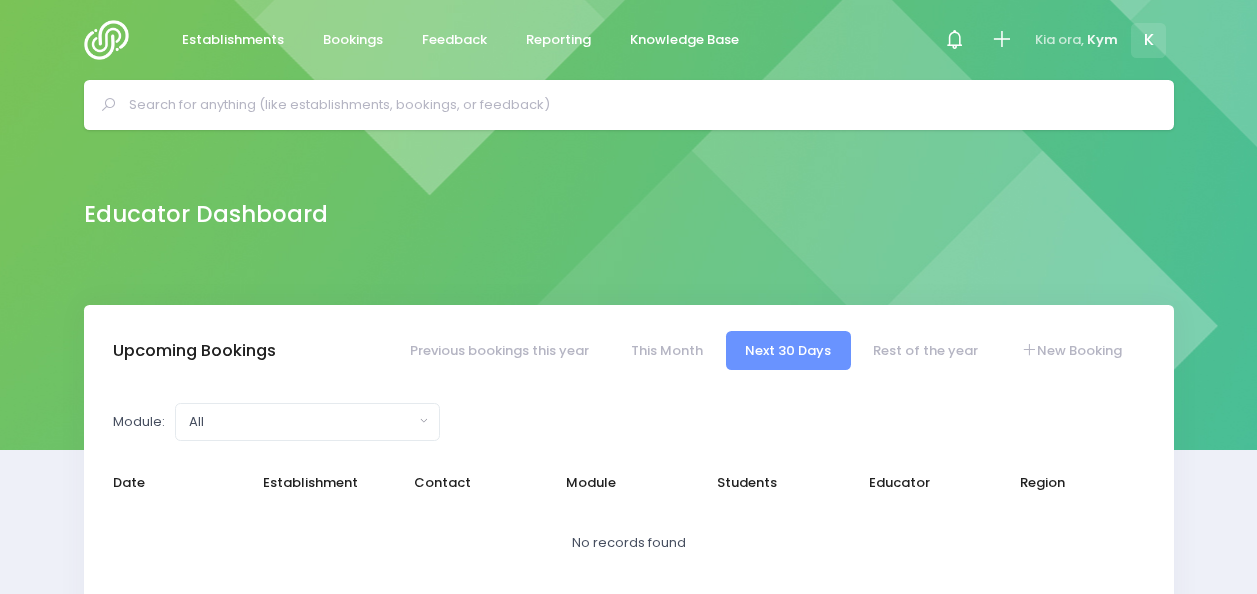 select on "5" 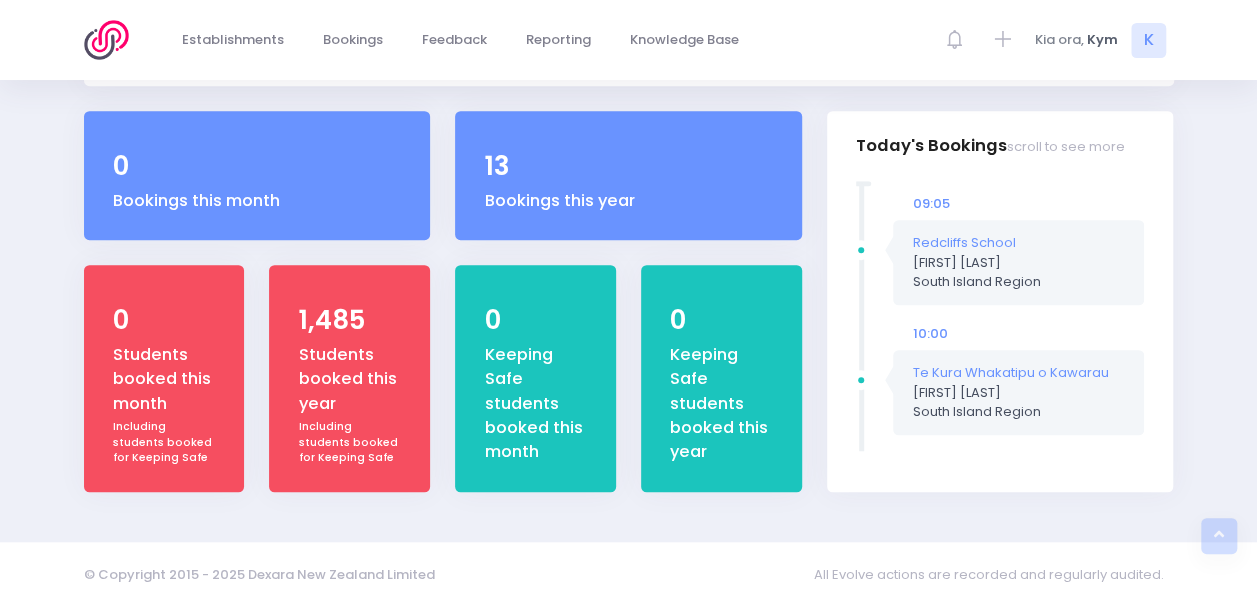 scroll, scrollTop: 562, scrollLeft: 0, axis: vertical 